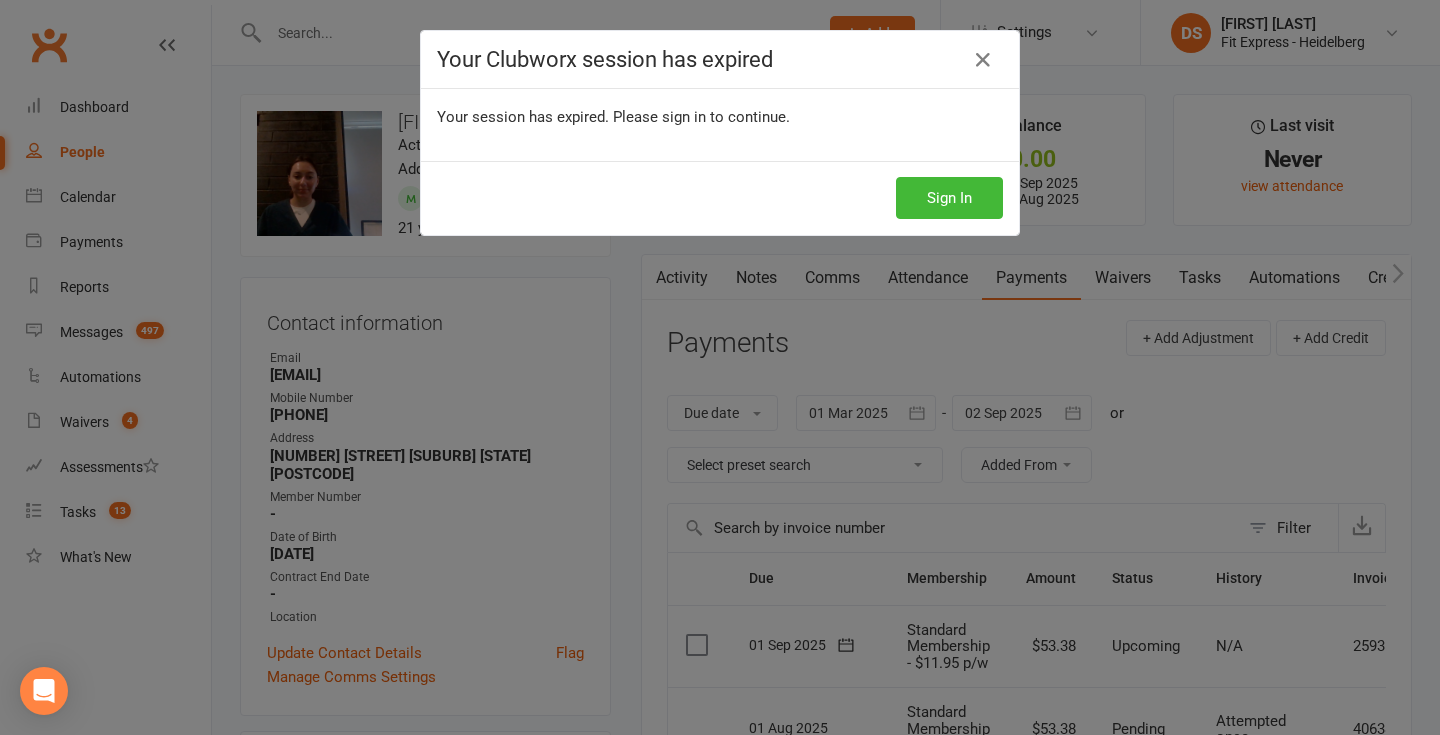 scroll, scrollTop: 0, scrollLeft: 0, axis: both 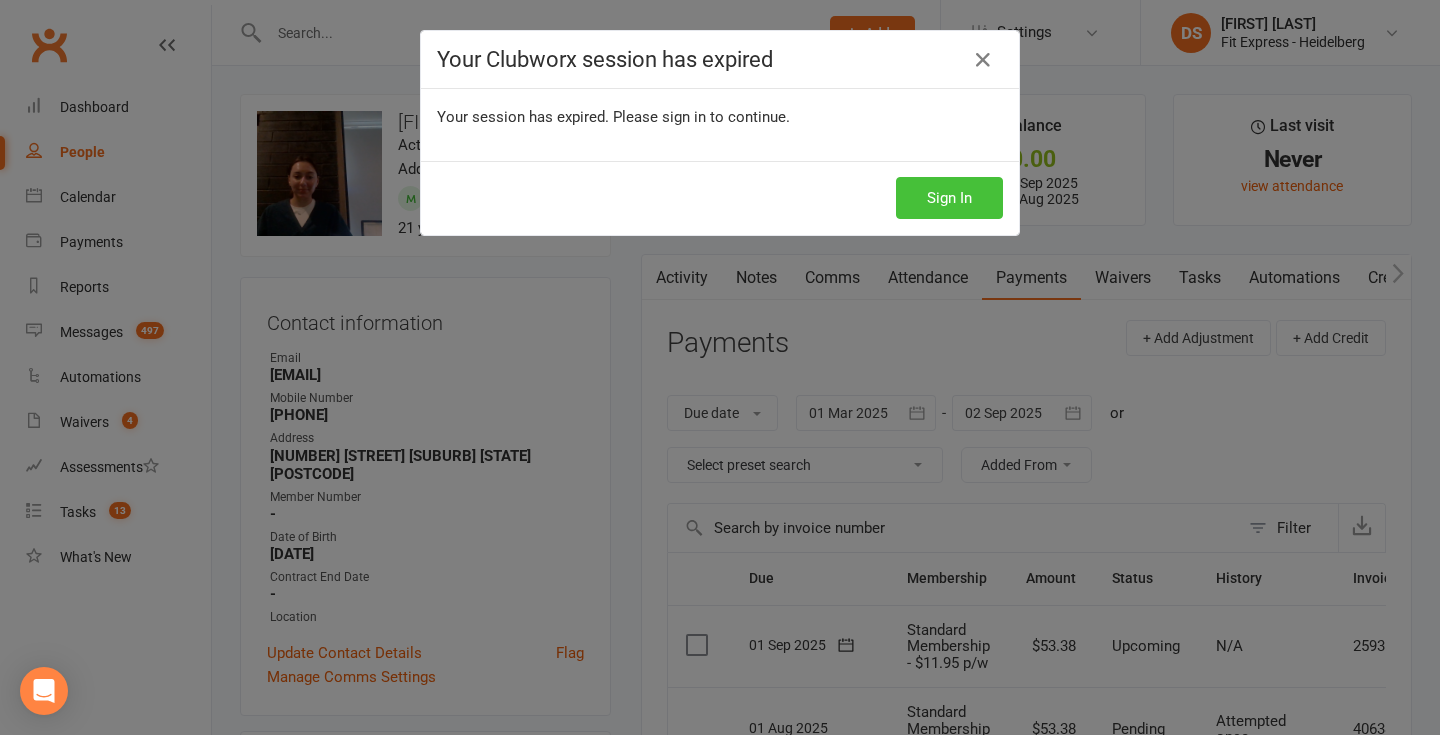 click on "Sign In" at bounding box center [949, 198] 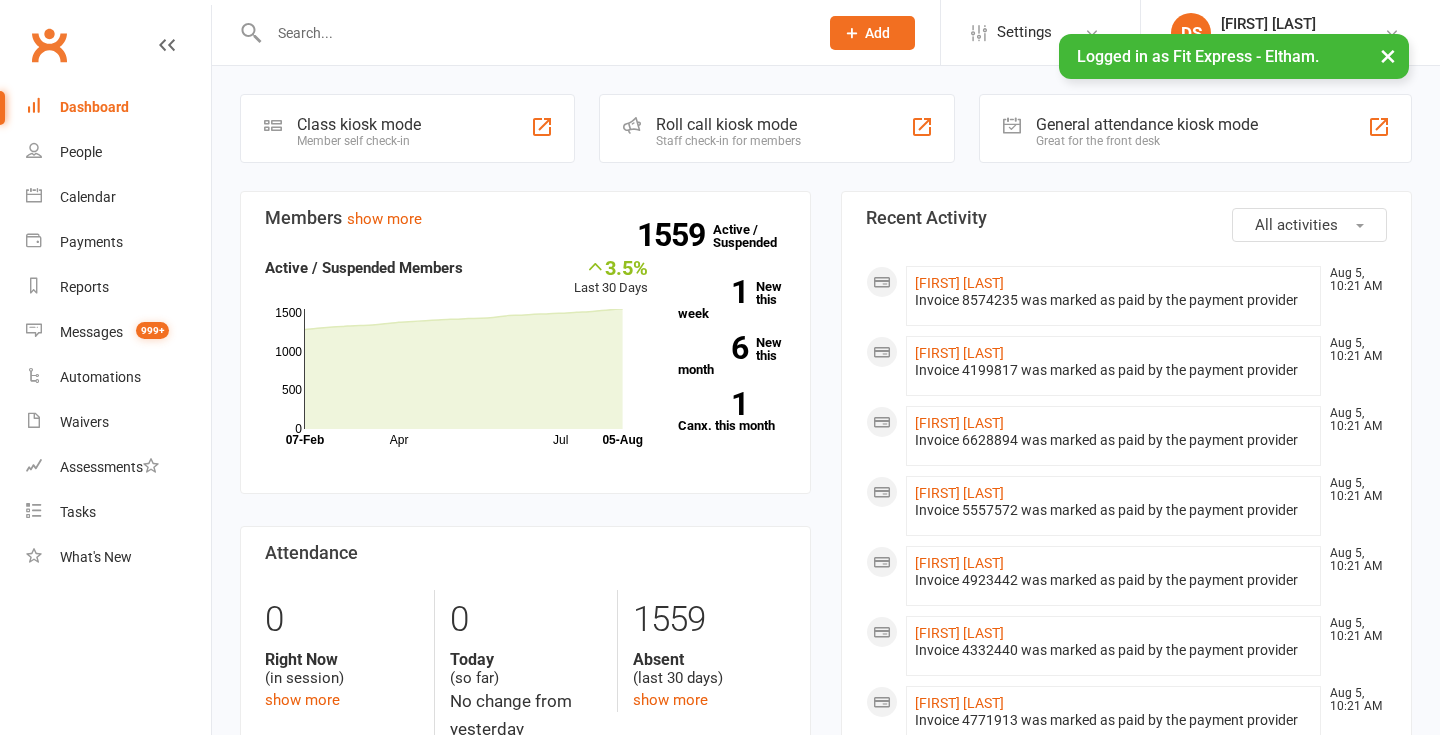 scroll, scrollTop: 0, scrollLeft: 0, axis: both 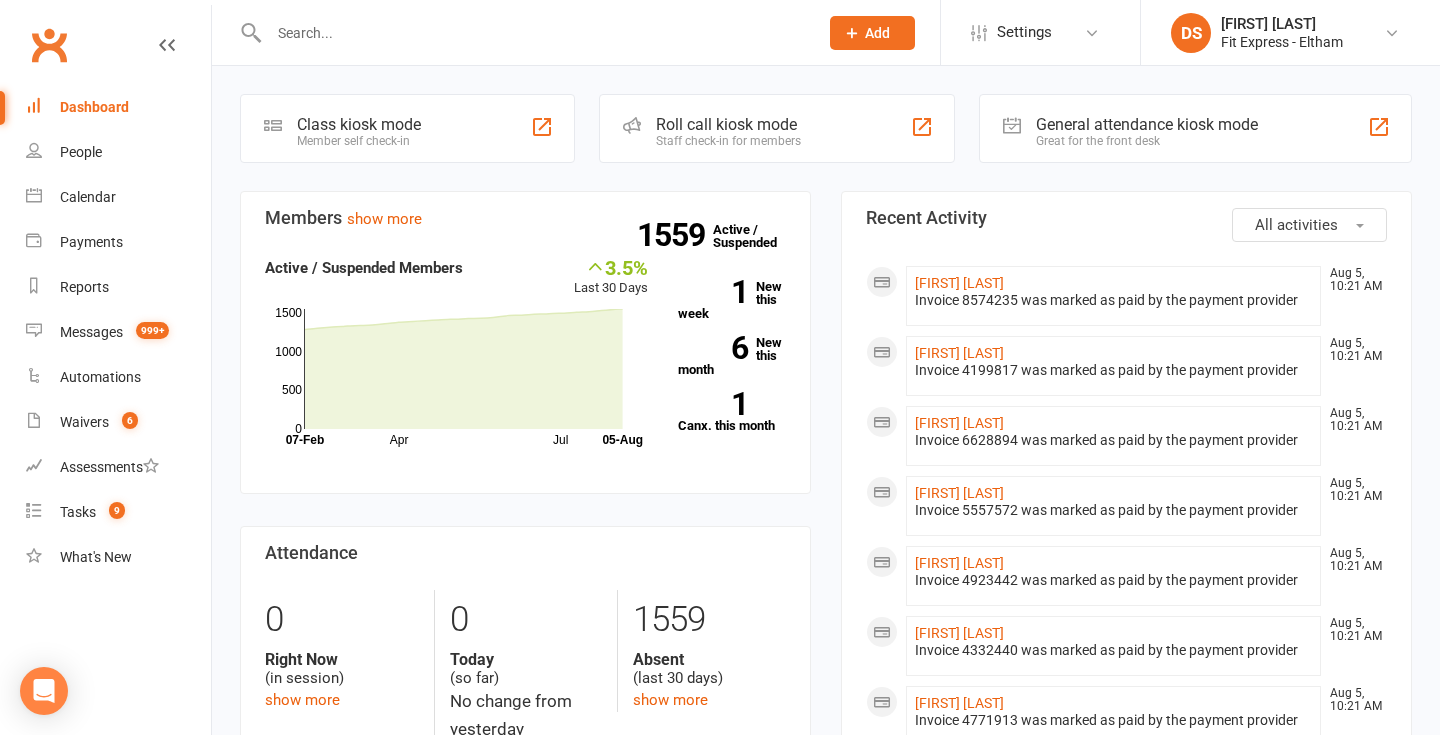 click on "Clubworx" at bounding box center [49, 45] 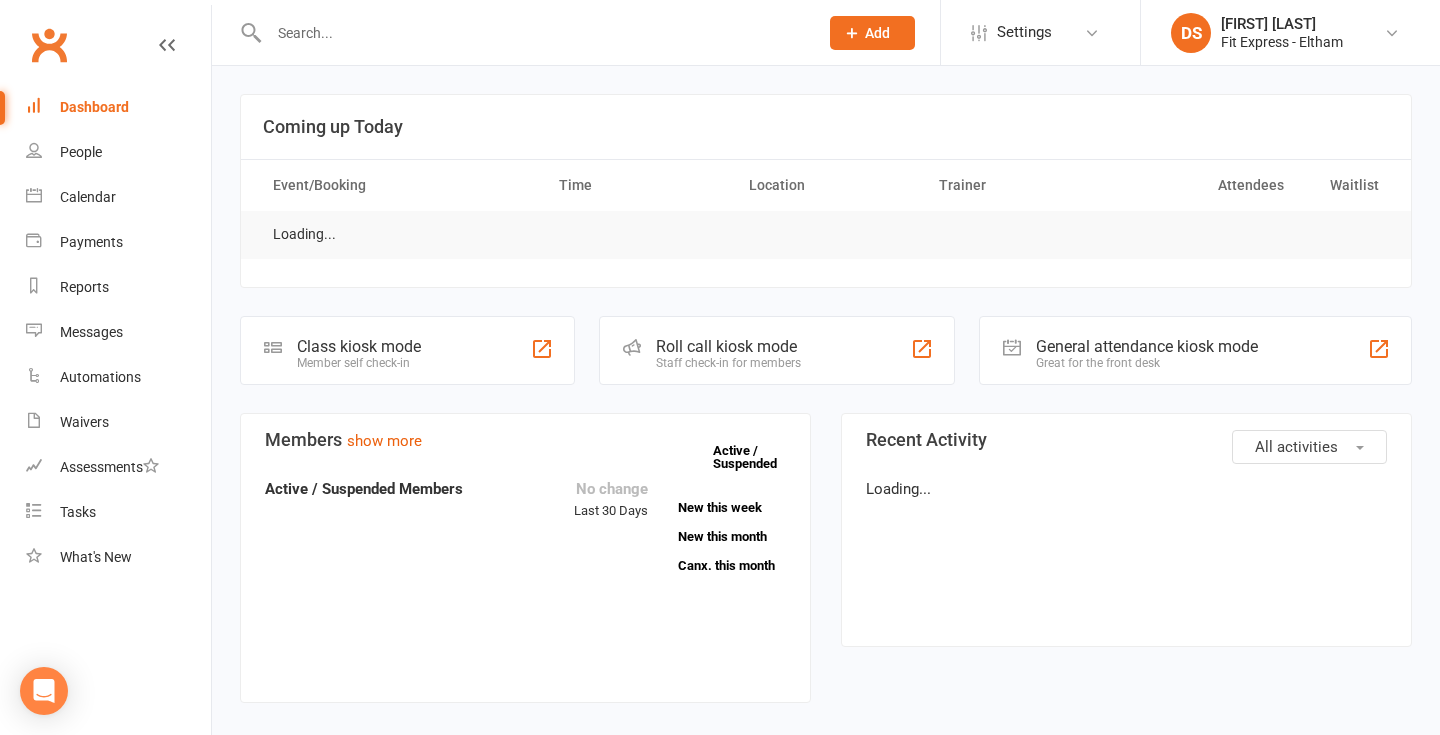 scroll, scrollTop: 0, scrollLeft: 0, axis: both 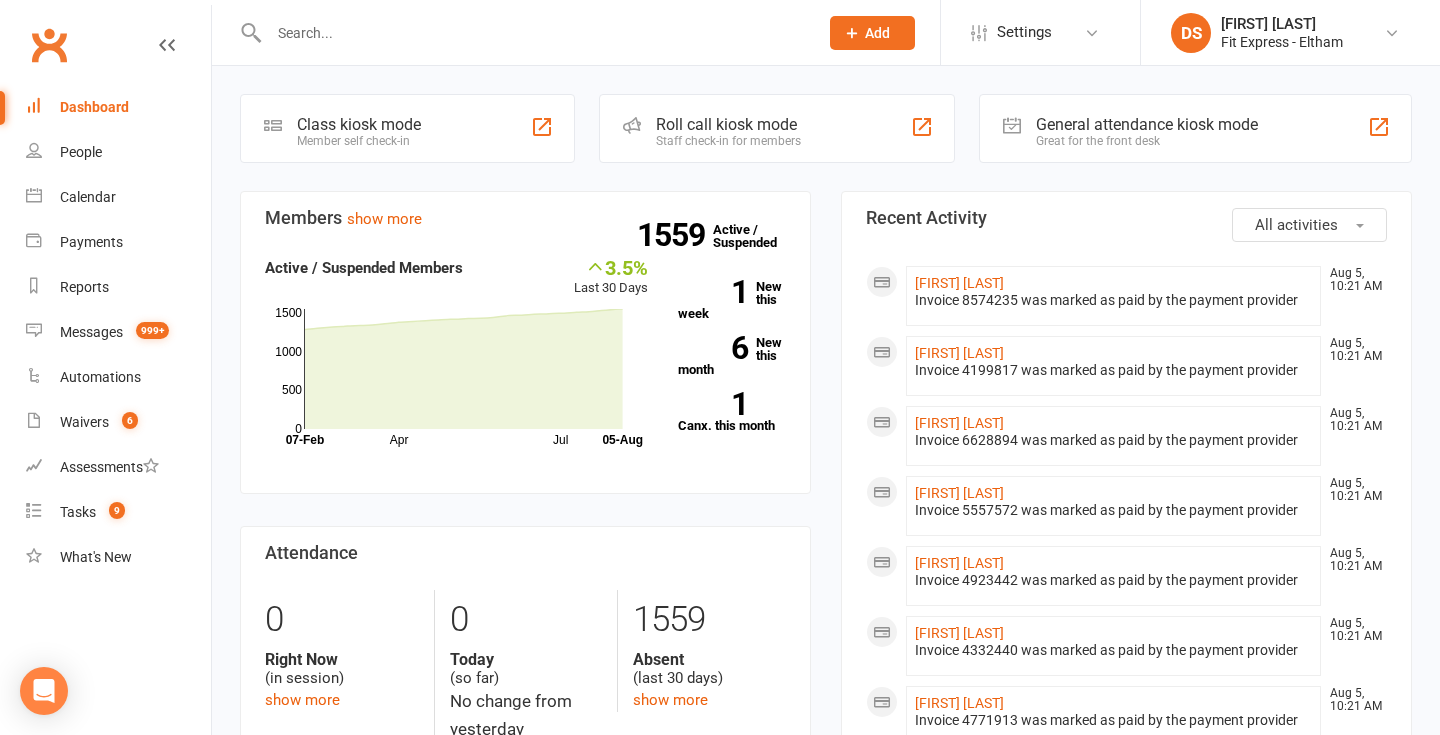 click on "Clubworx" at bounding box center [49, 45] 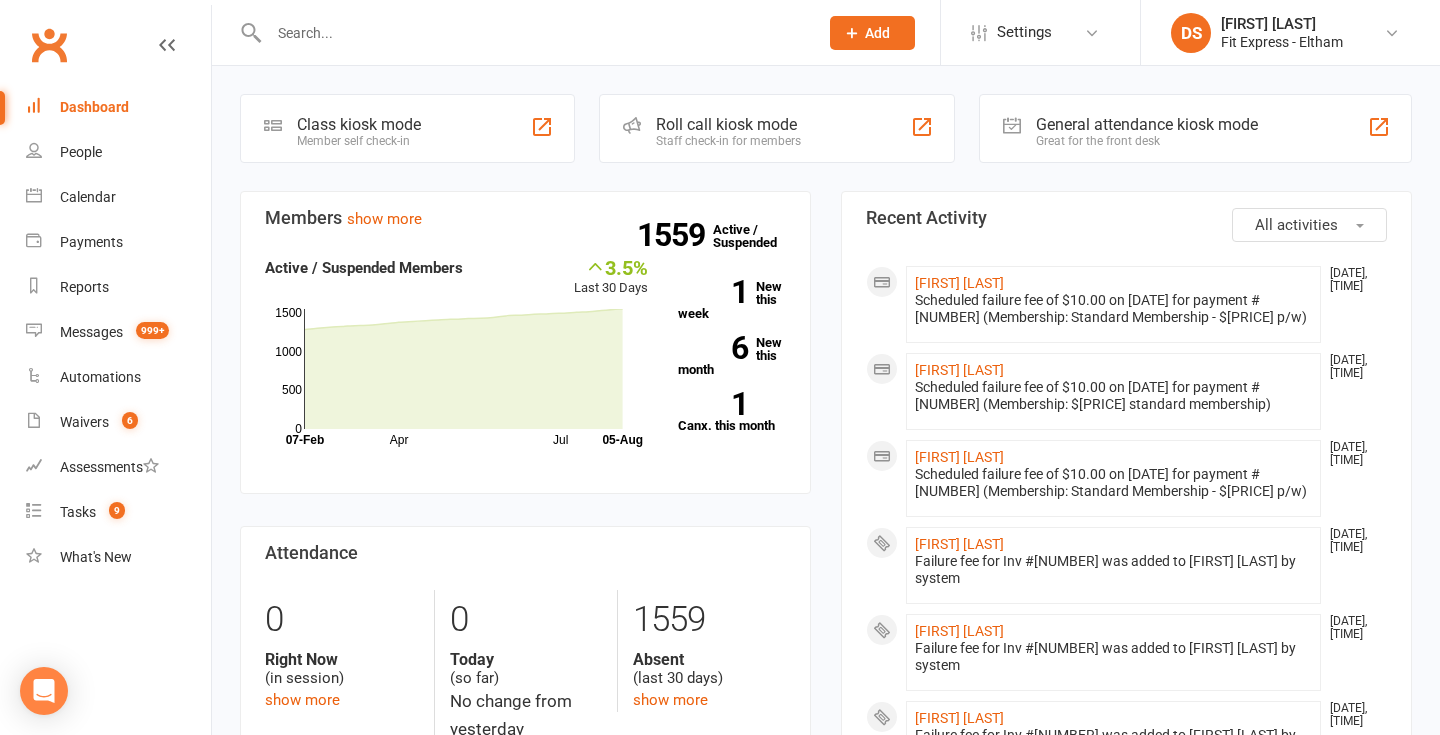 scroll, scrollTop: 0, scrollLeft: 0, axis: both 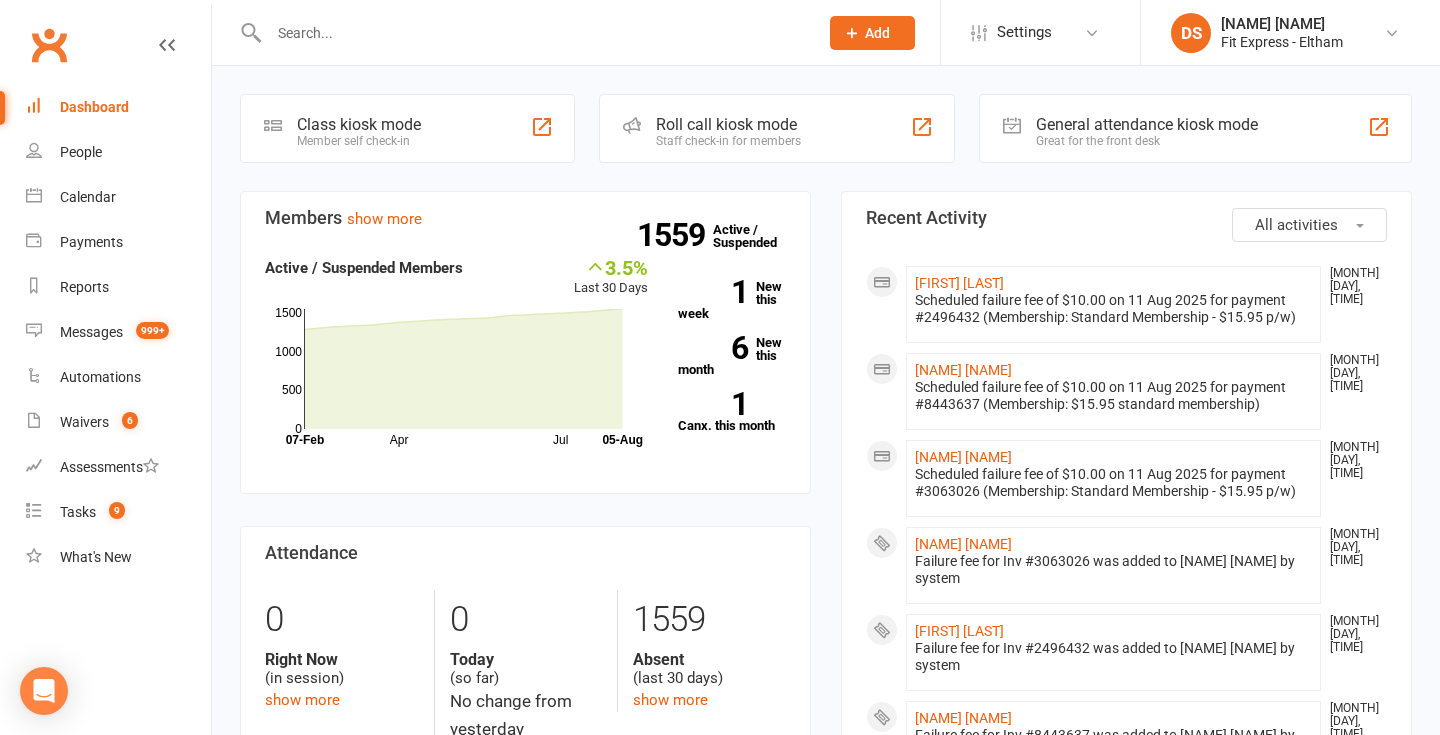 click on "Clubworx" at bounding box center [49, 45] 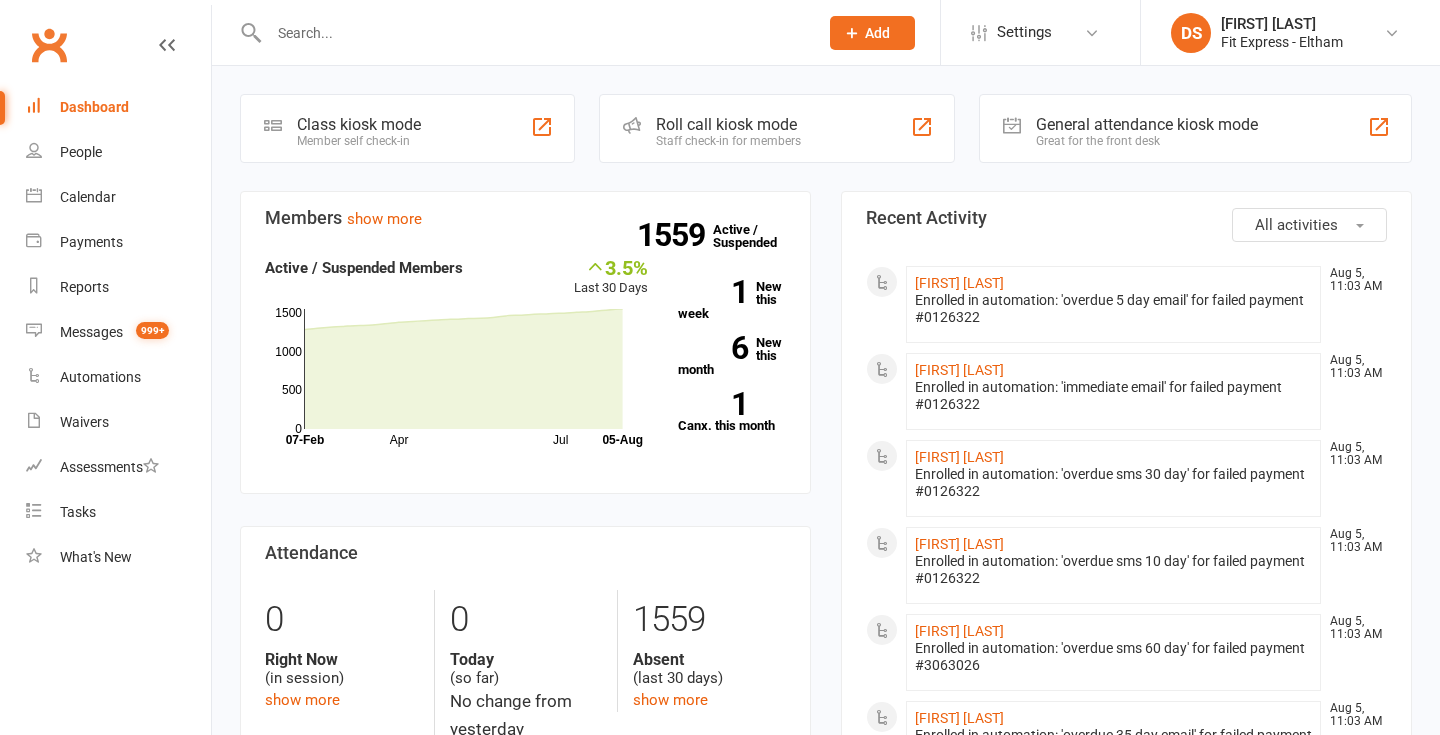 scroll, scrollTop: 0, scrollLeft: 0, axis: both 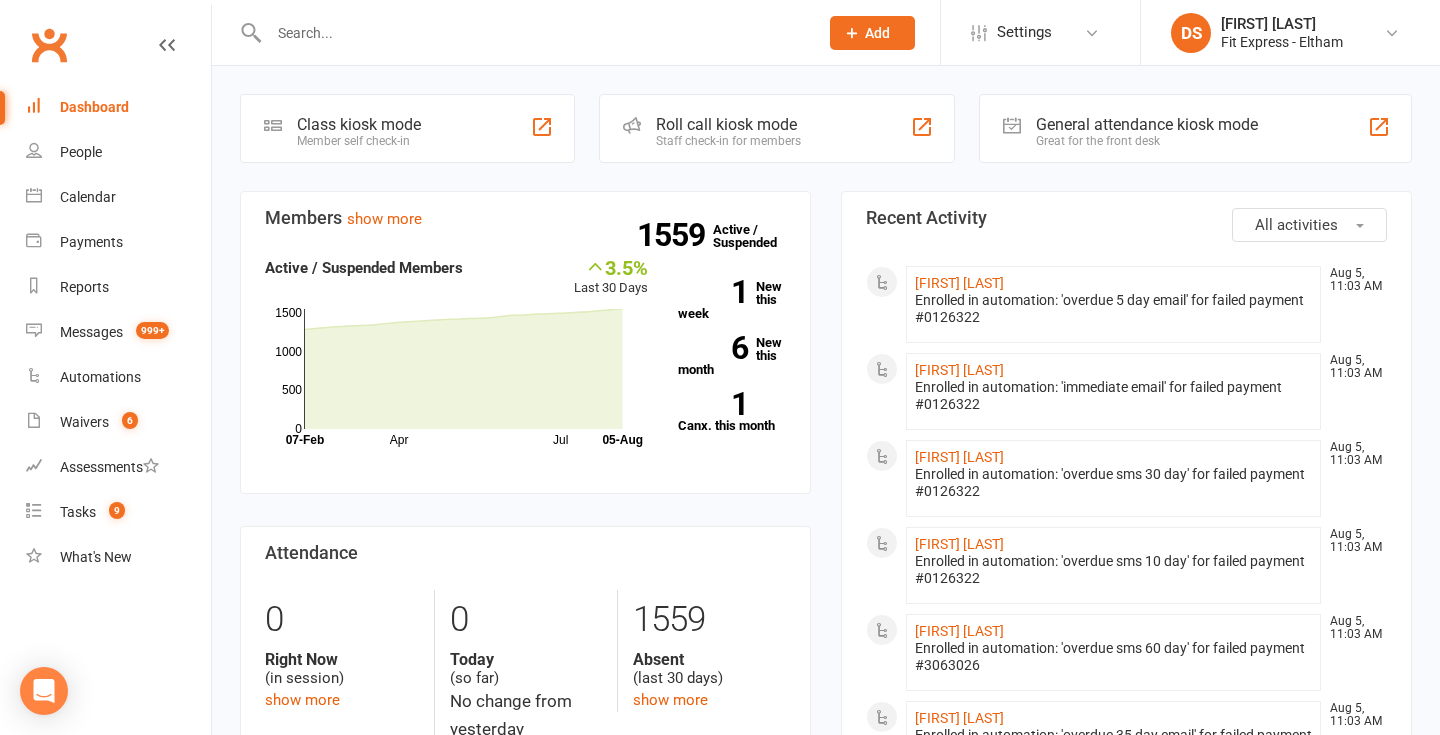 click on "Clubworx" at bounding box center (49, 45) 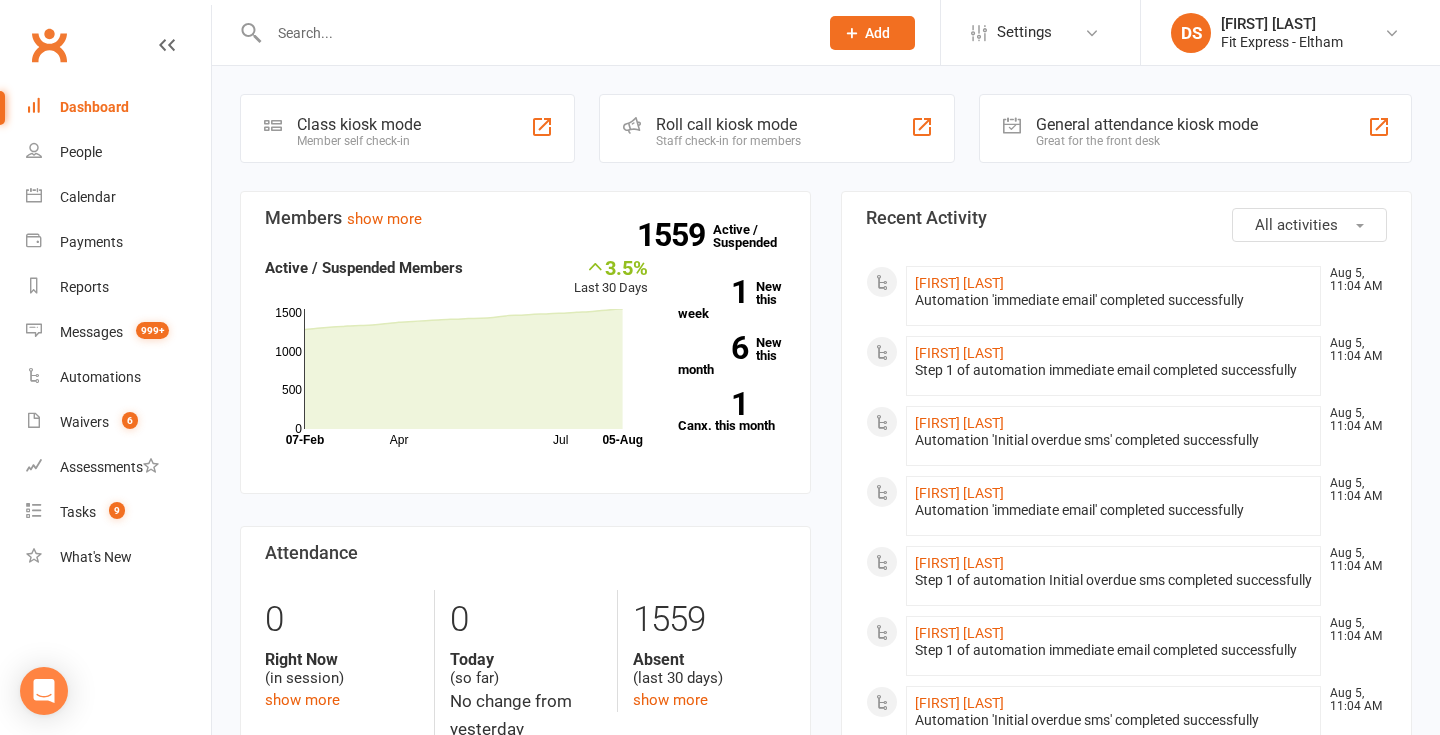 scroll, scrollTop: 0, scrollLeft: 0, axis: both 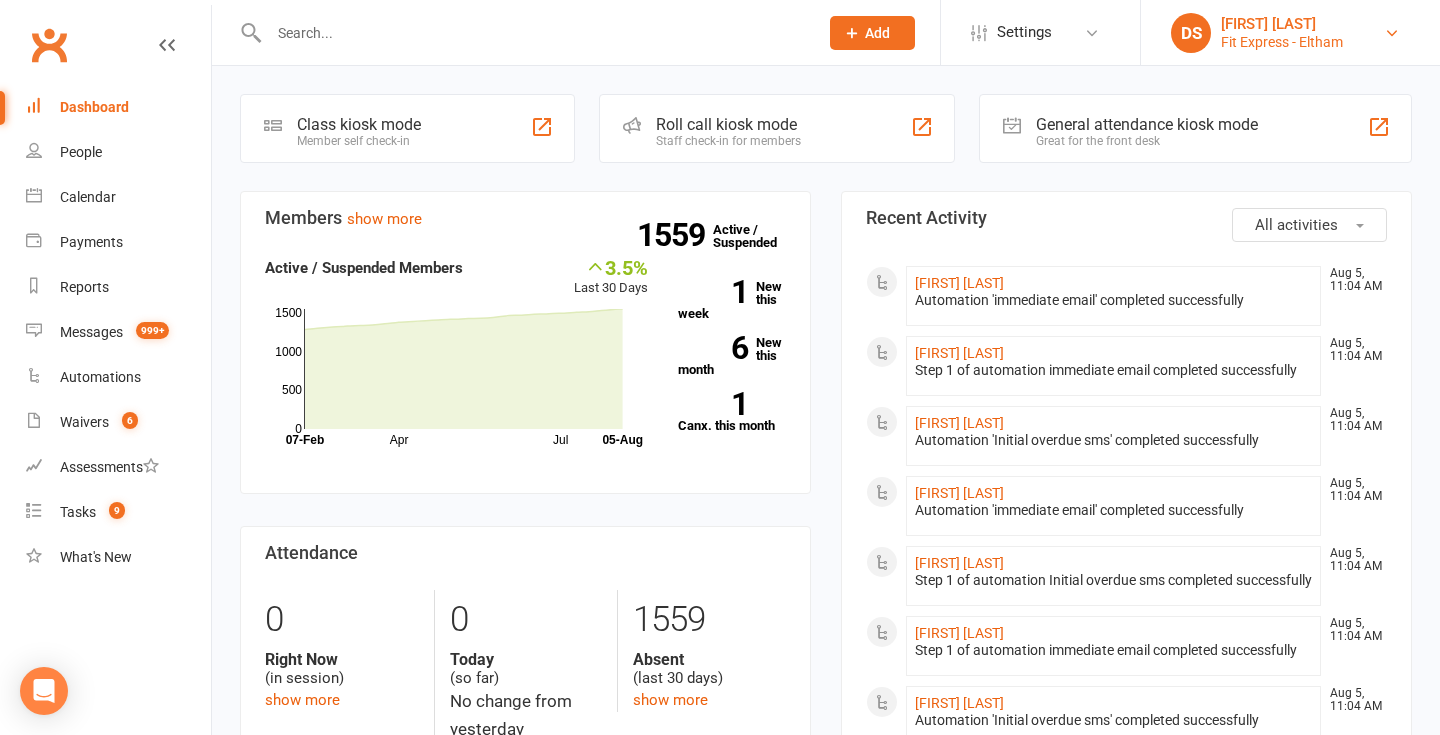 click on "Fit Express - Eltham" at bounding box center [1282, 42] 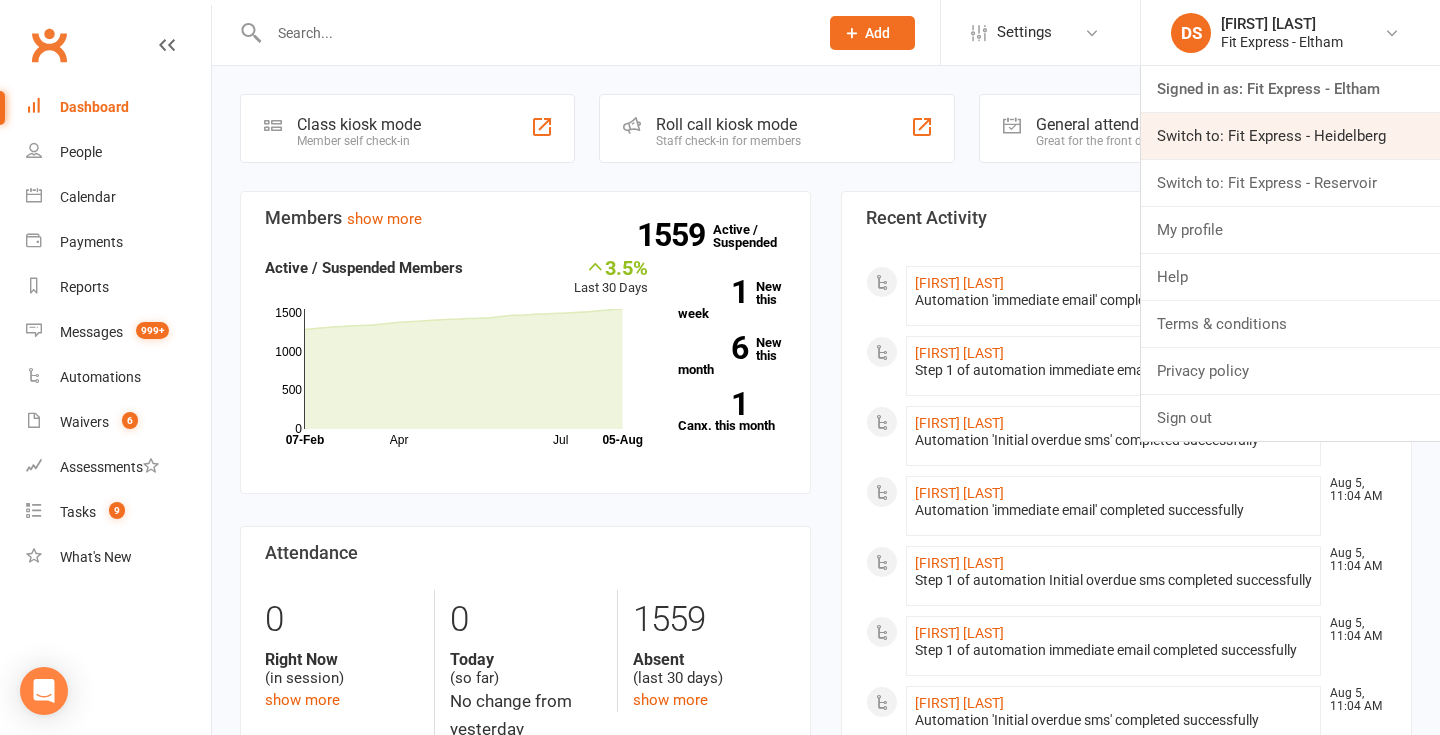 click on "Switch to: Fit Express - Heidelberg" at bounding box center (1290, 136) 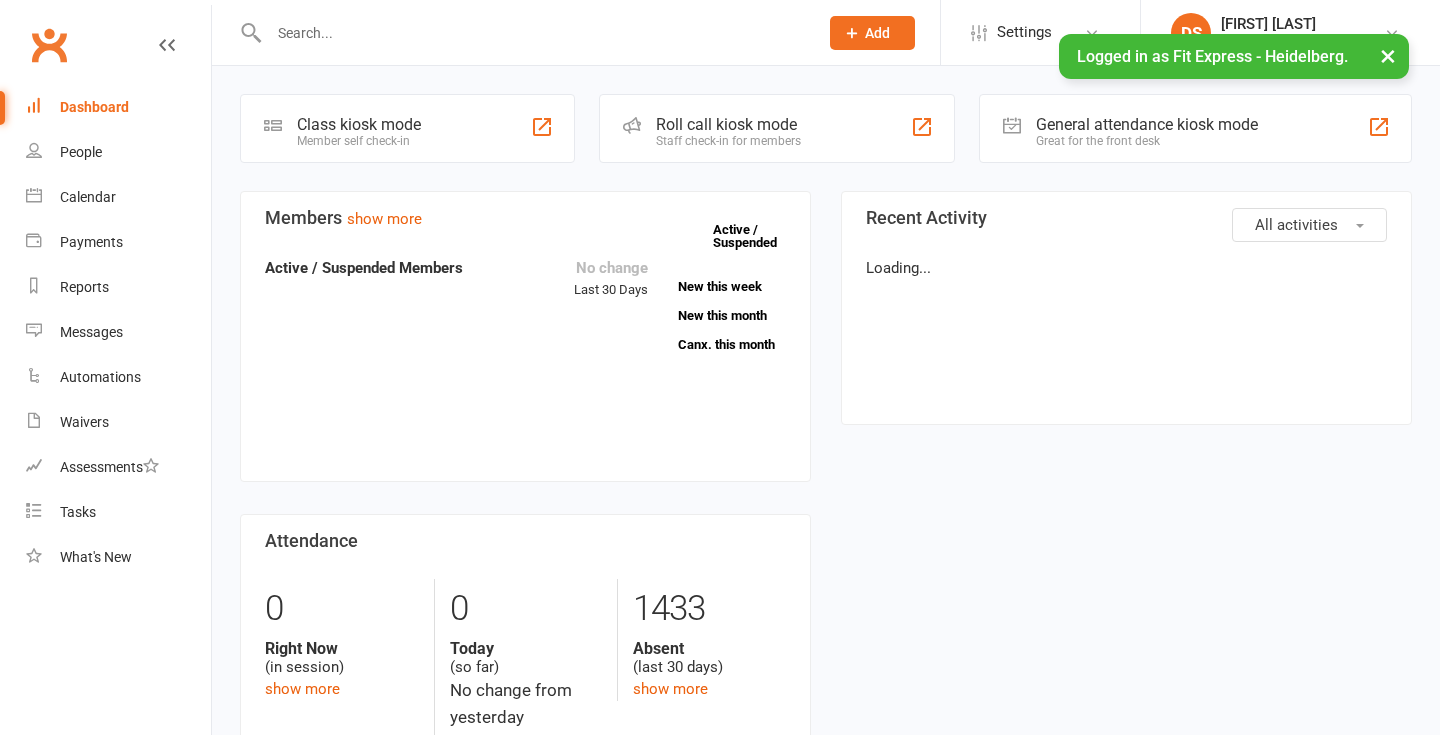 scroll, scrollTop: 0, scrollLeft: 0, axis: both 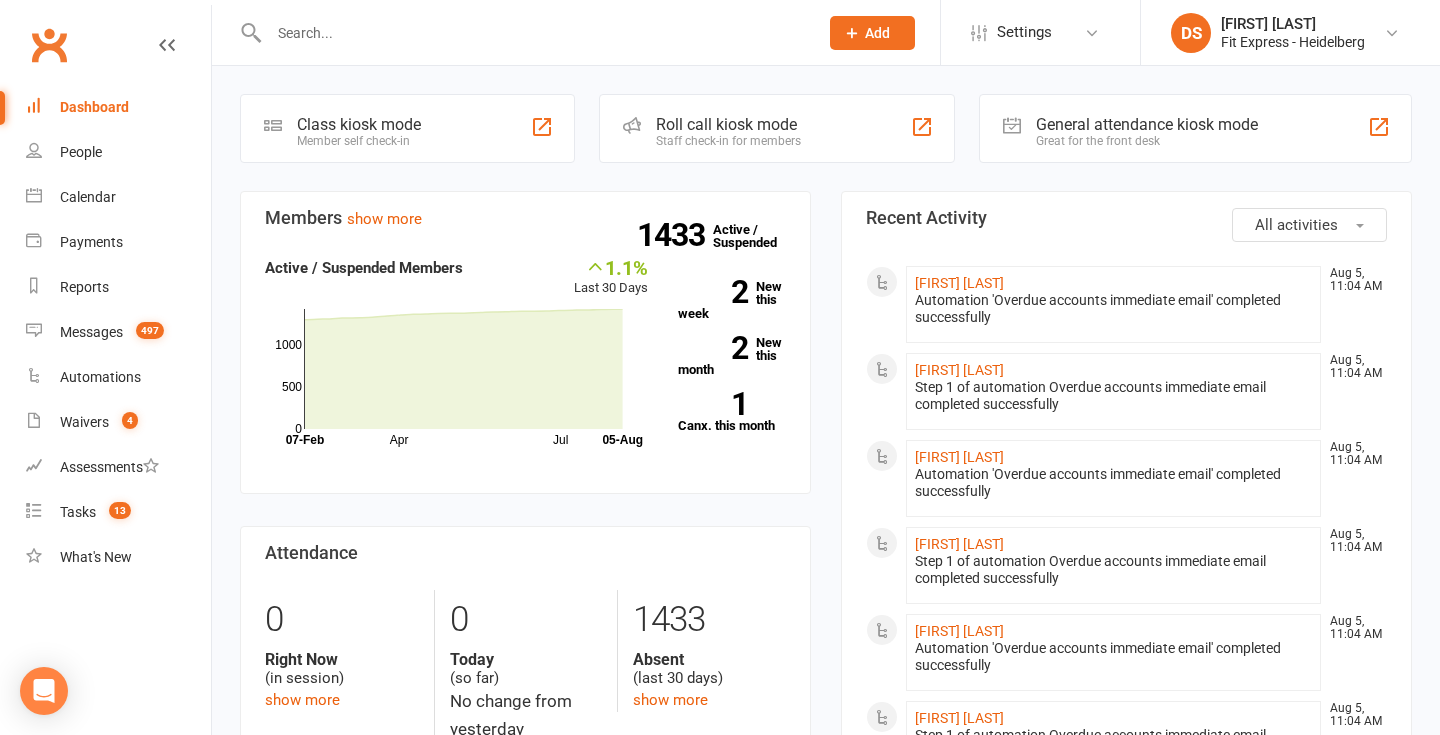 click on "DS Drew Stubbs Fit Express - Heidelberg Signed in as: Fit Express - Heidelberg Switch to: Fit Express - Eltham Switch to: Fit Express - Reservoir My profile Help Terms & conditions  Privacy policy  Sign out" at bounding box center [1290, 32] 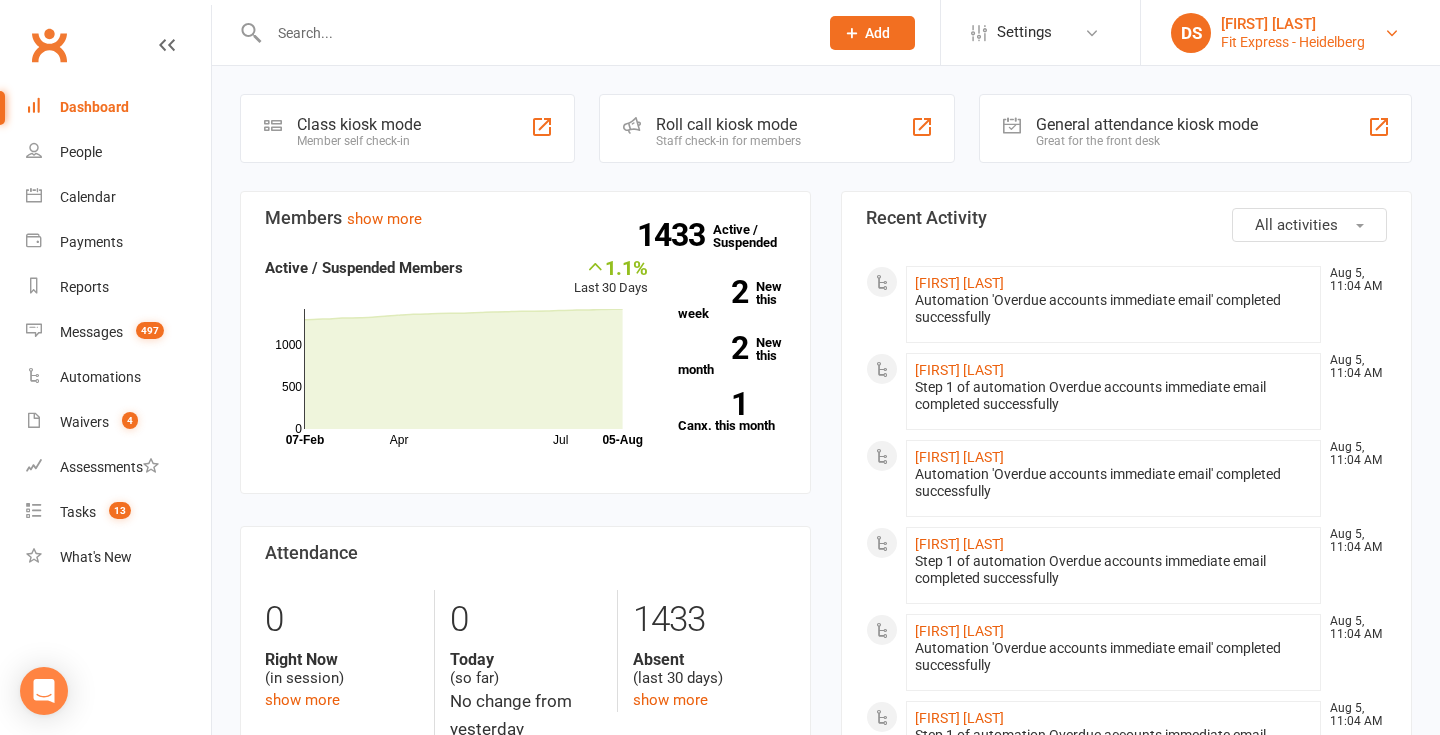 click on "Fit Express - Heidelberg" at bounding box center (1293, 42) 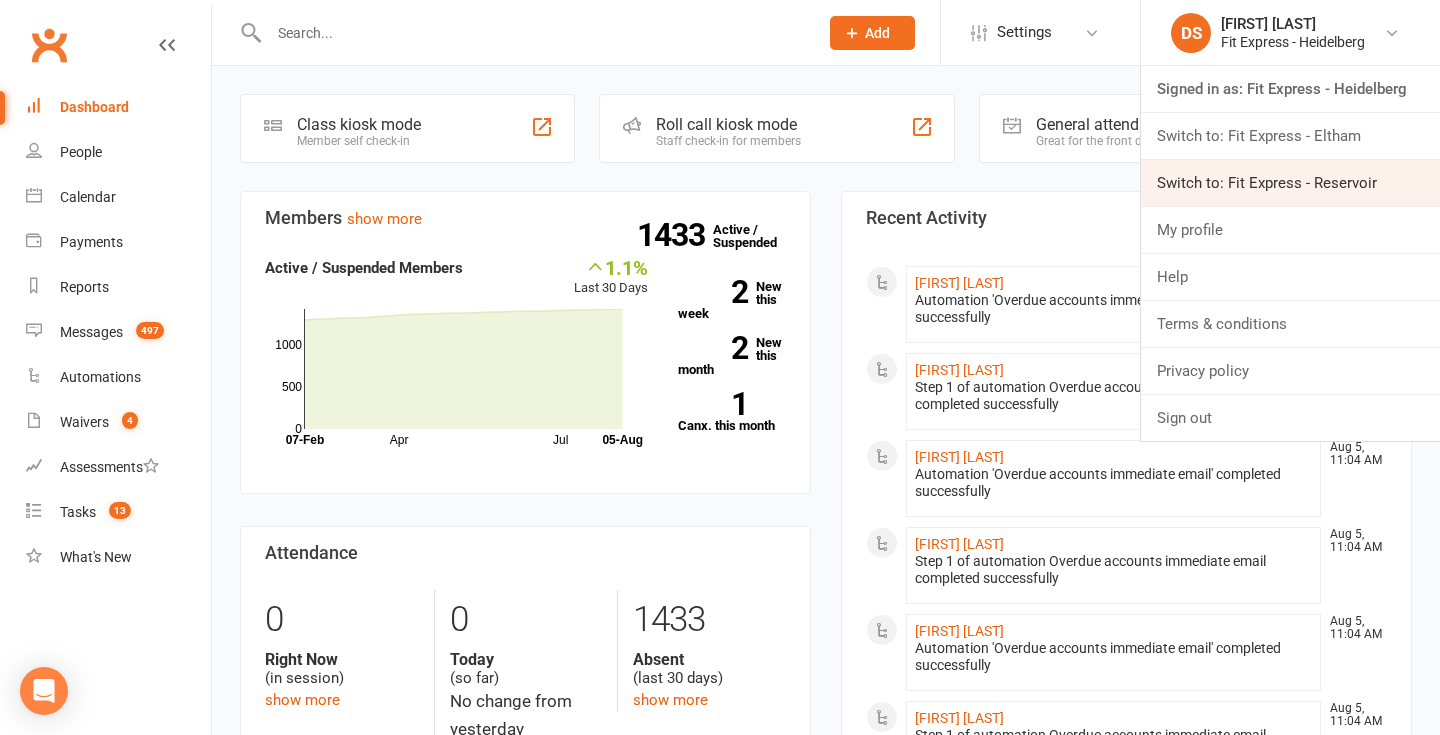 click on "Switch to: Fit Express - Reservoir" at bounding box center (1290, 183) 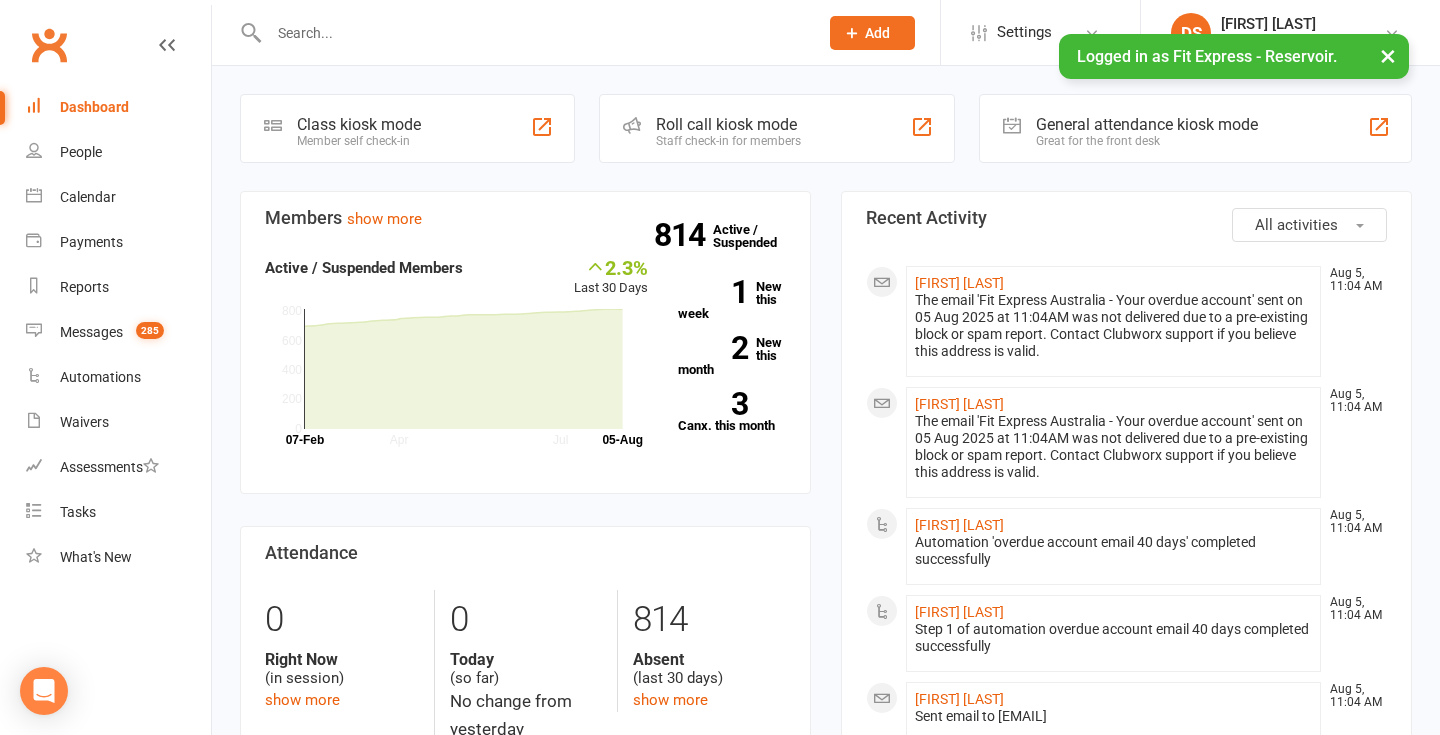scroll, scrollTop: 0, scrollLeft: 0, axis: both 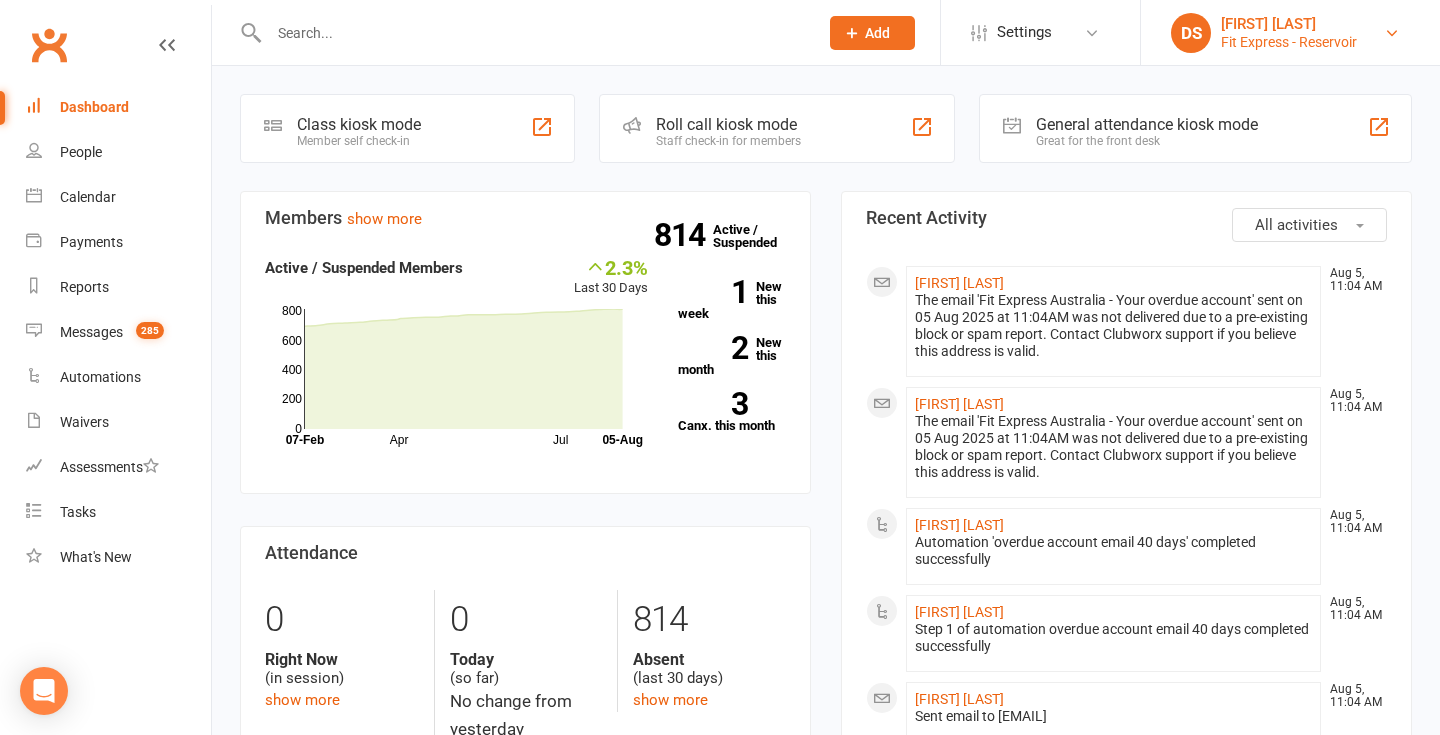 click on "Fit Express - Reservoir" at bounding box center (1289, 42) 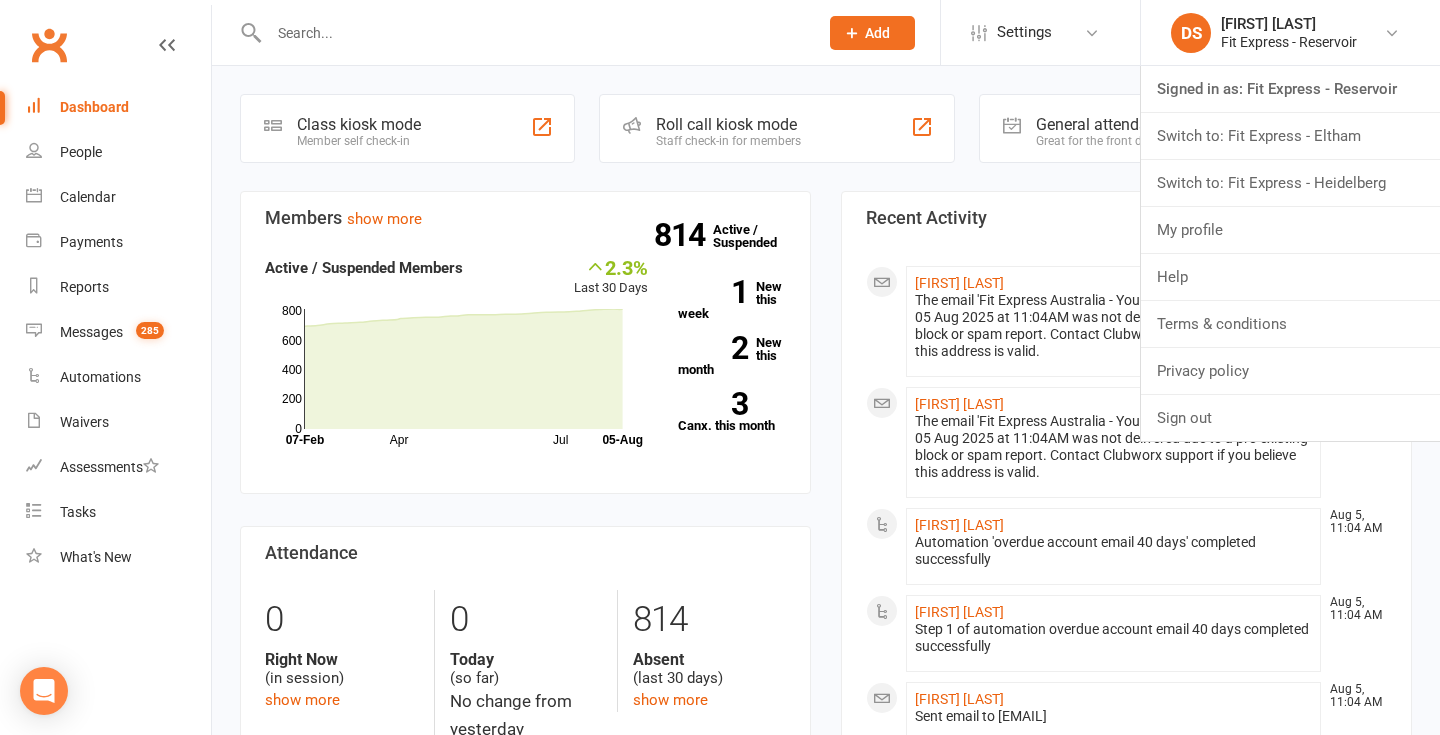 click on "Recent Activity [FIRST] [LAST] Aug 5, 11:04 AM The email 'Fit Express Australia - Your overdue account' sent on 05 Aug 2025 at 11:04AM was not delivered due to a pre-existing block or spam report. Contact Clubworx support if you believe this address is valid.
[FIRST] [LAST] Aug 5, 11:04 AM
[FIRST] [LAST] Aug 5, 11:04 AM" at bounding box center (826, 1182) 